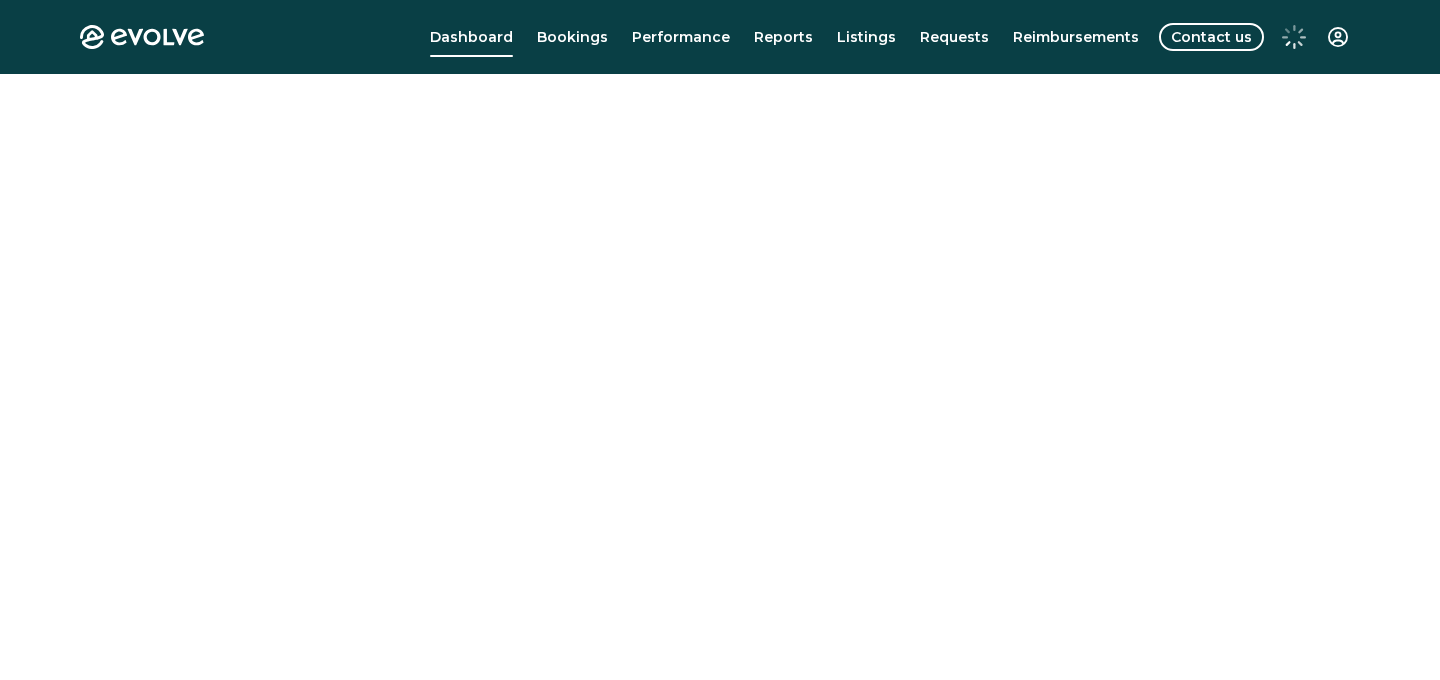 scroll, scrollTop: 0, scrollLeft: 0, axis: both 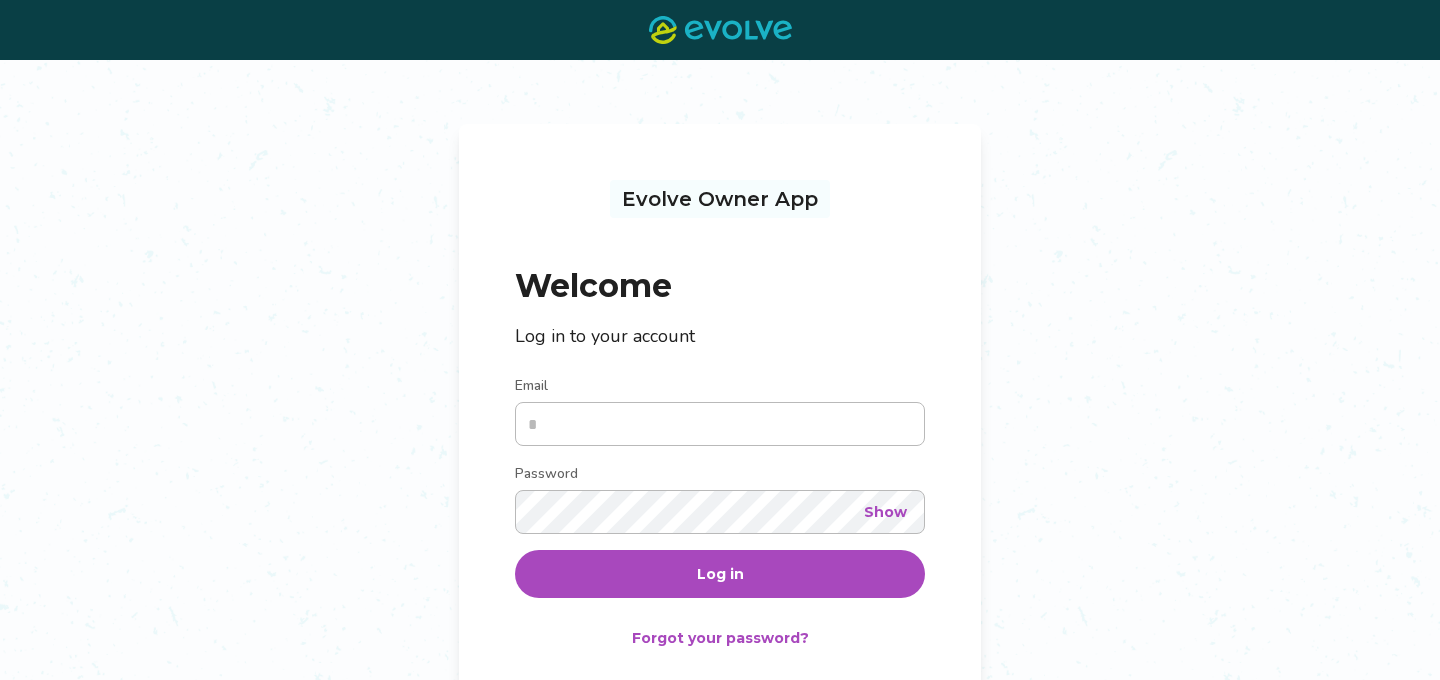 type on "**********" 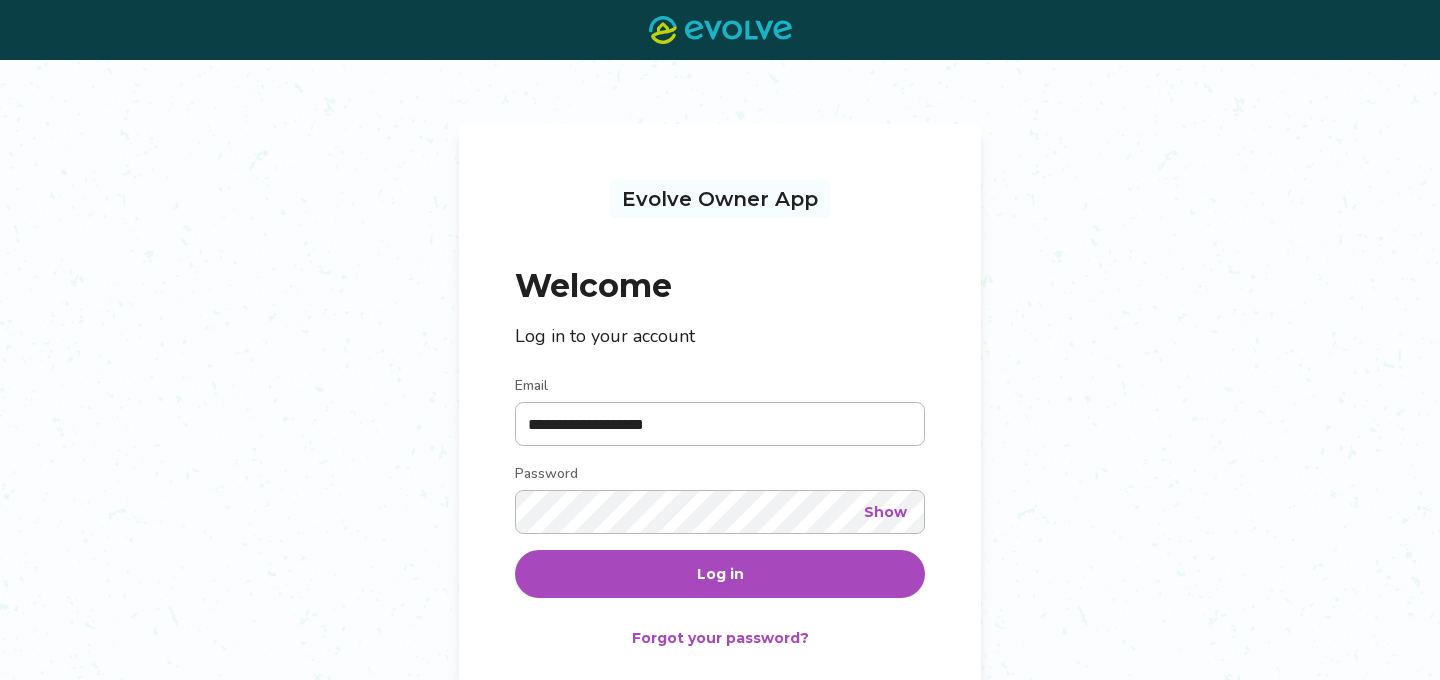 click on "Log in" at bounding box center (720, 574) 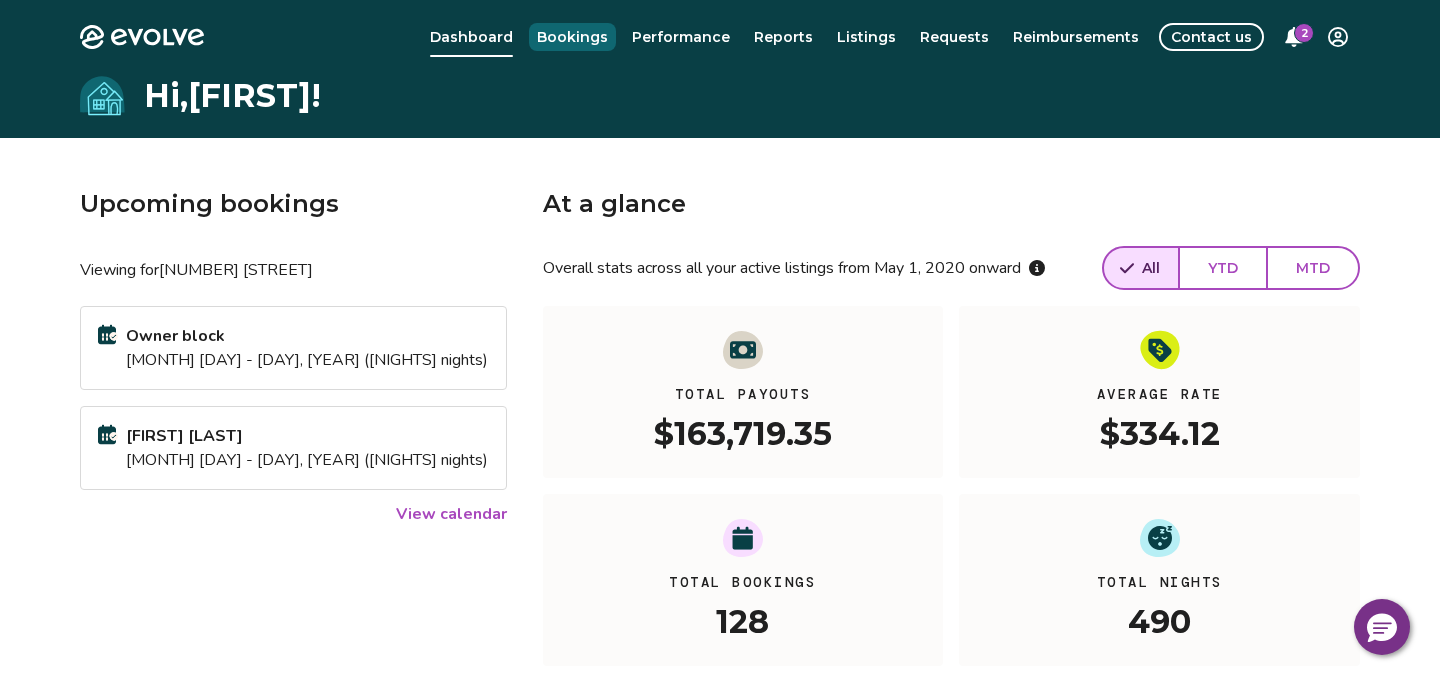 click on "Bookings" at bounding box center [572, 37] 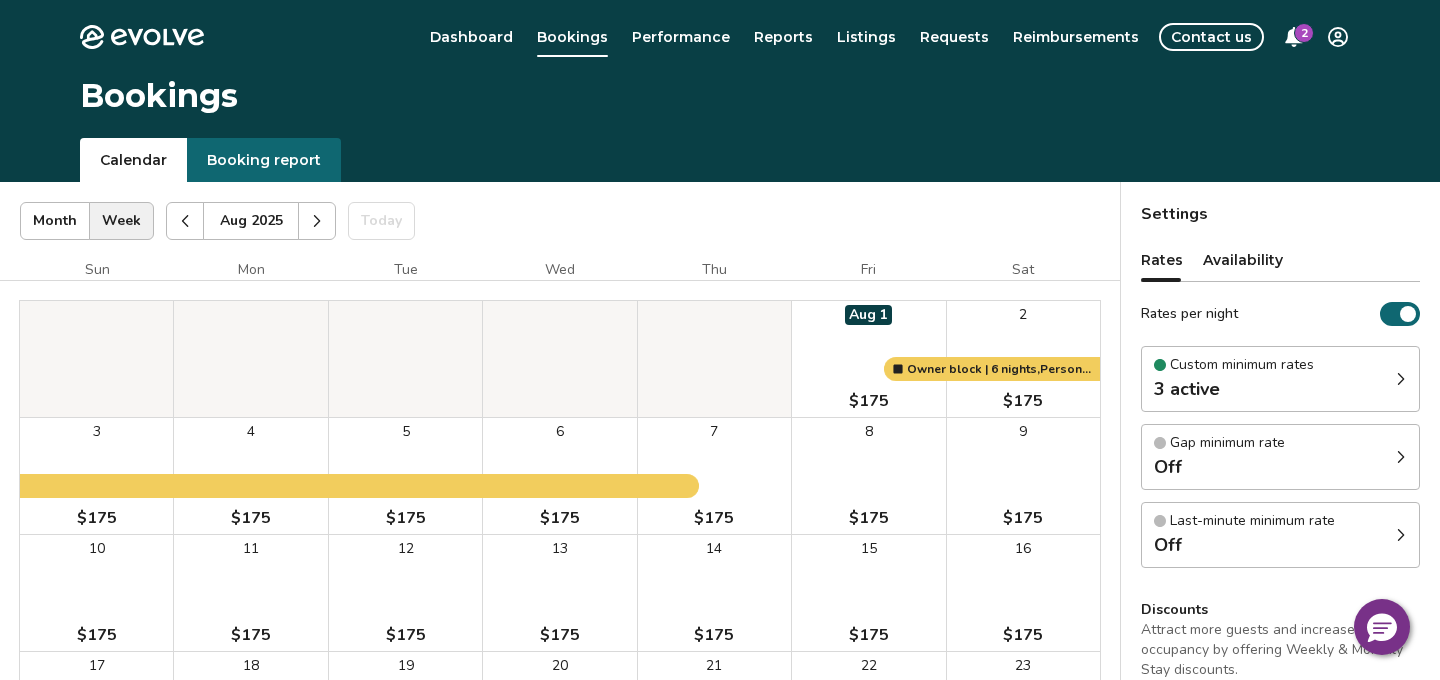 click at bounding box center [185, 221] 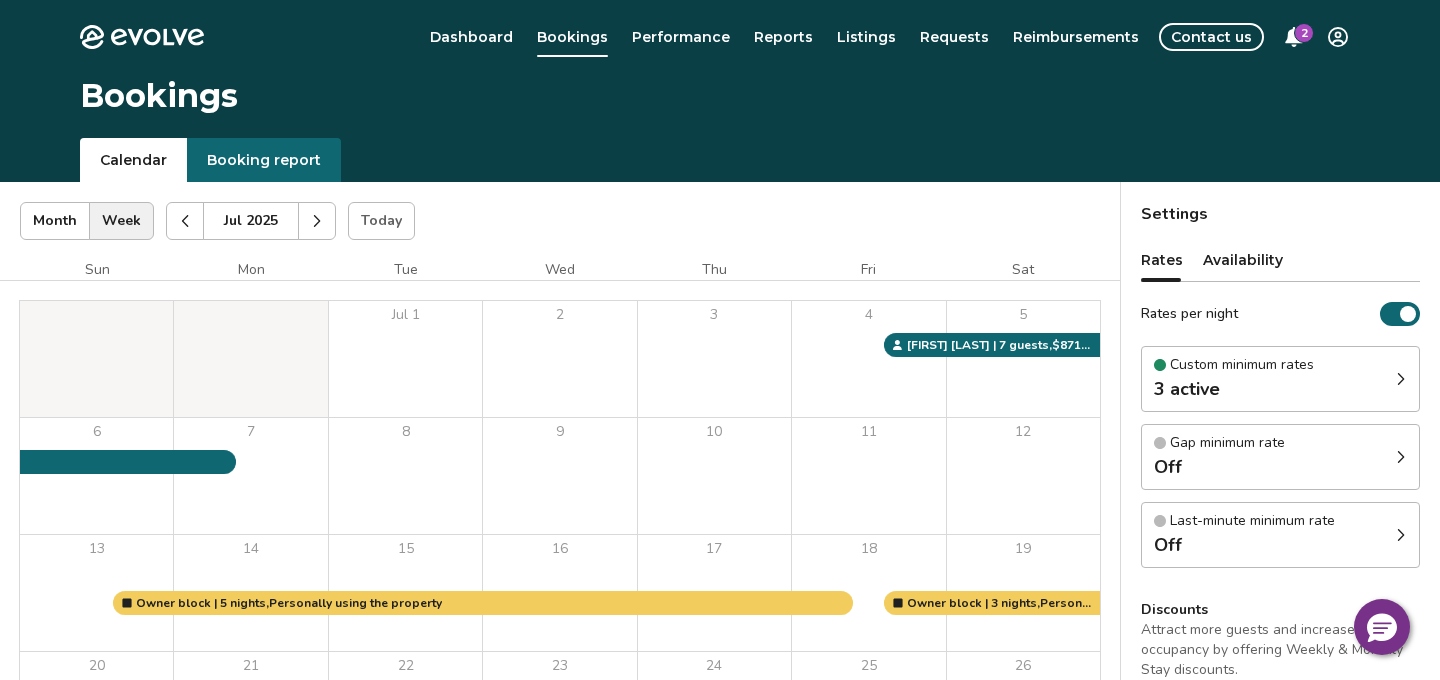 click at bounding box center (185, 221) 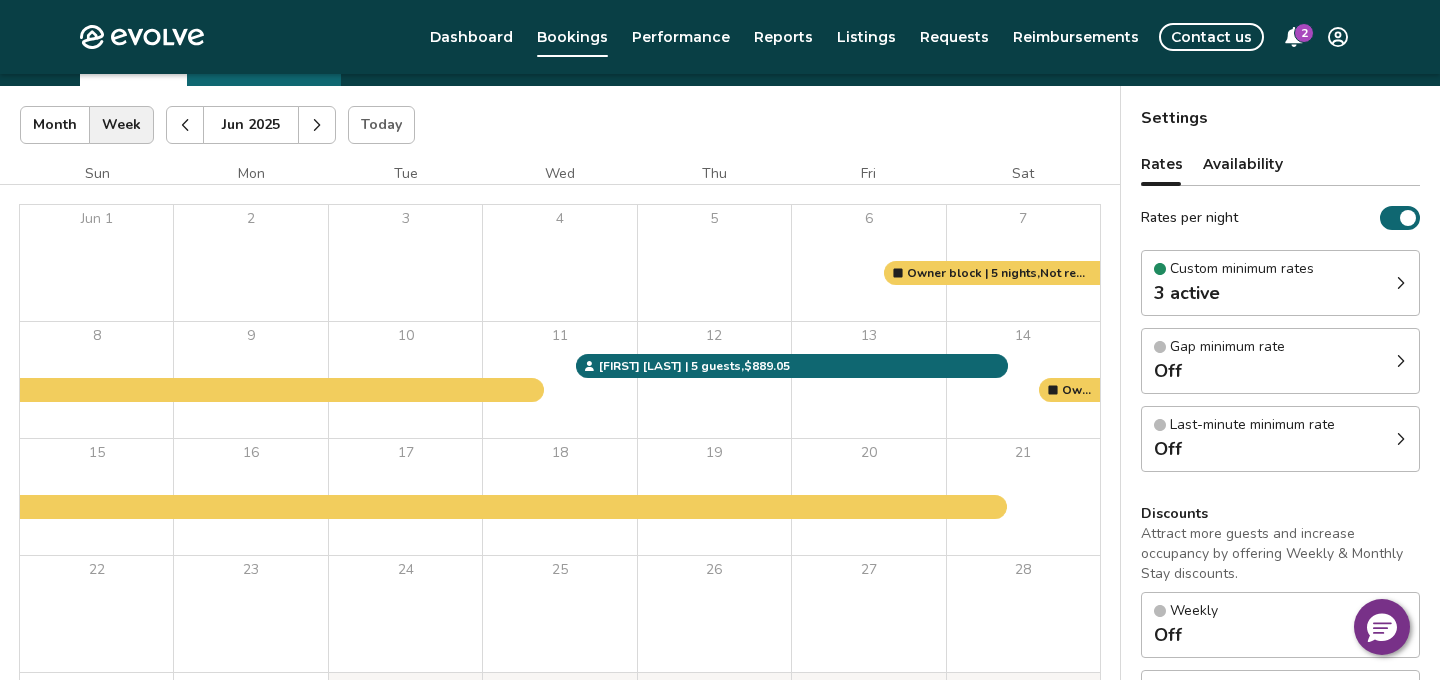 scroll, scrollTop: 91, scrollLeft: 0, axis: vertical 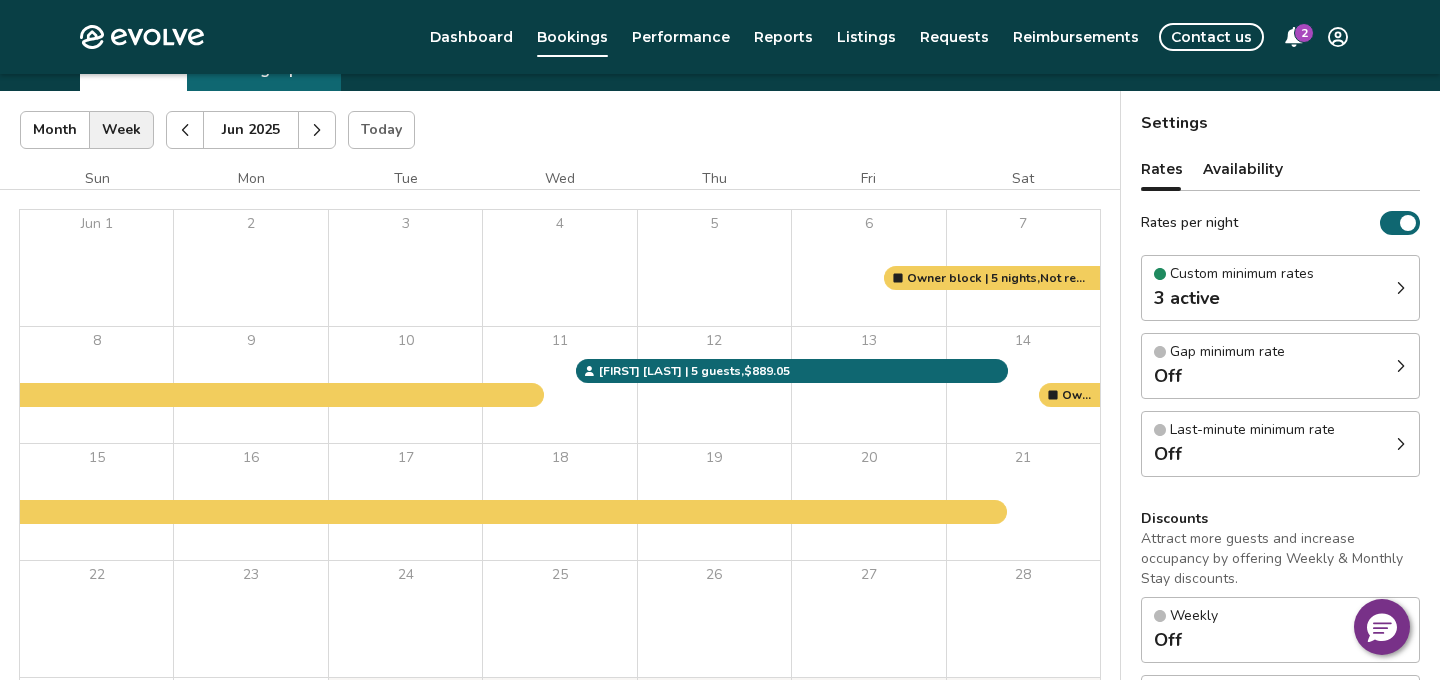 click 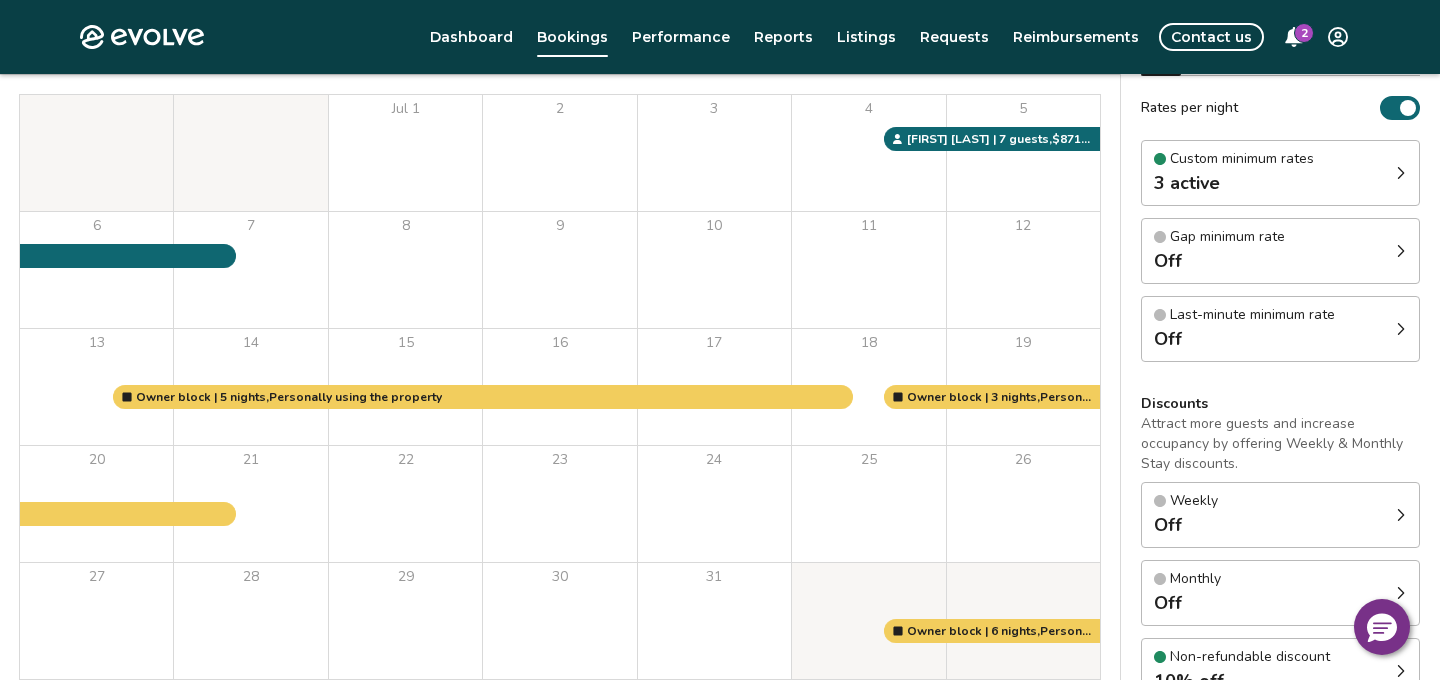 scroll, scrollTop: 209, scrollLeft: 0, axis: vertical 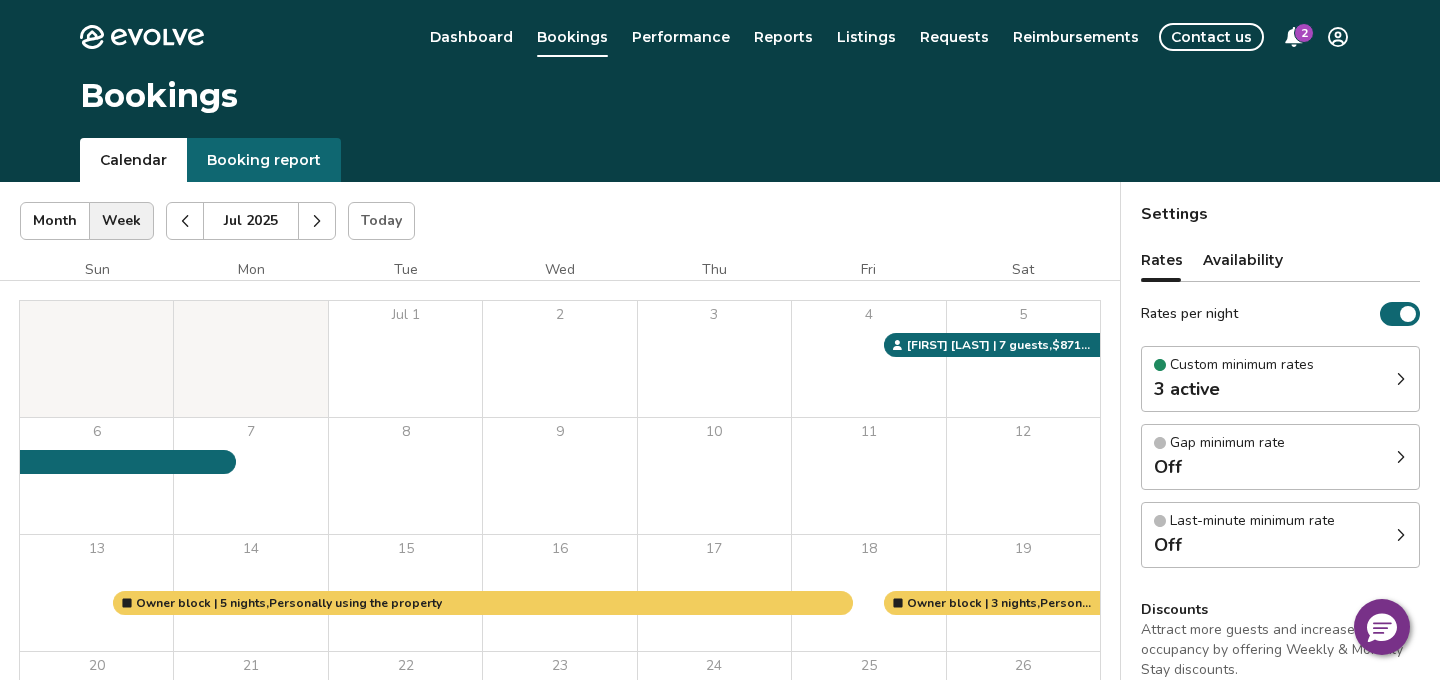 click at bounding box center (317, 221) 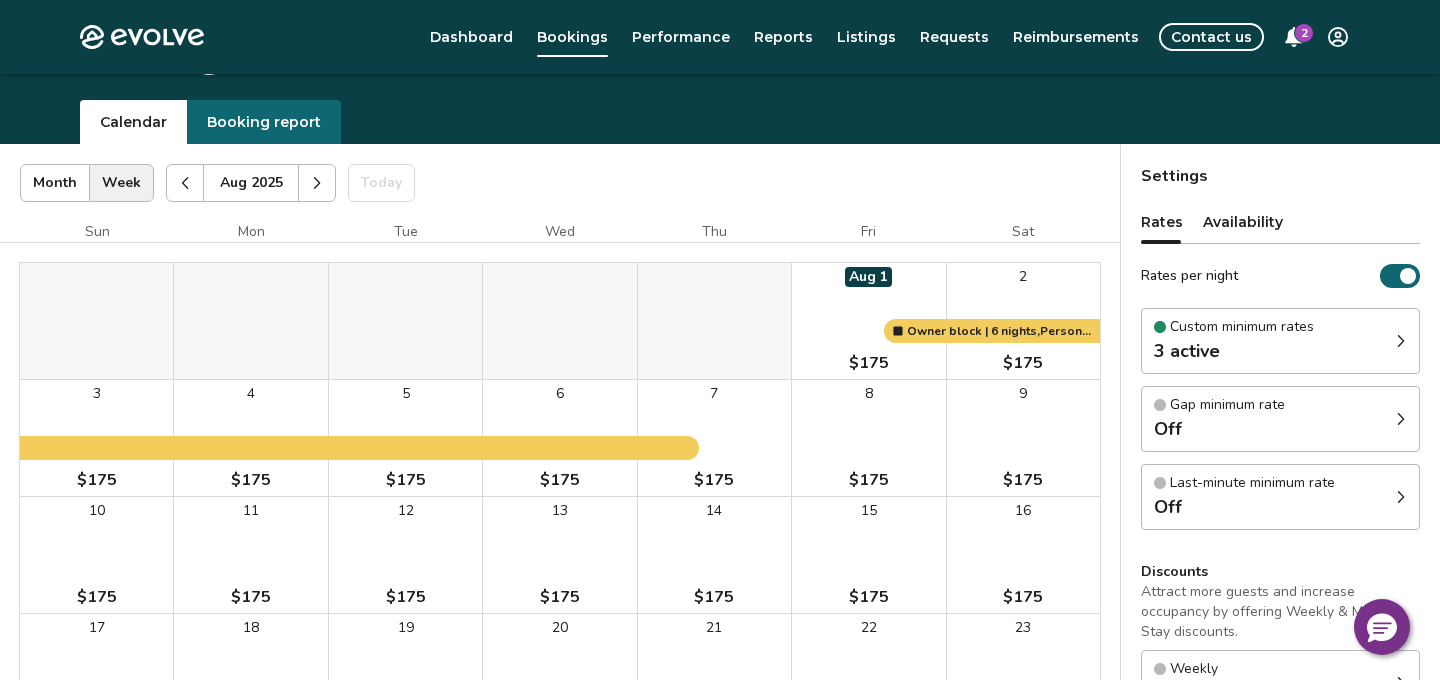 scroll, scrollTop: 0, scrollLeft: 0, axis: both 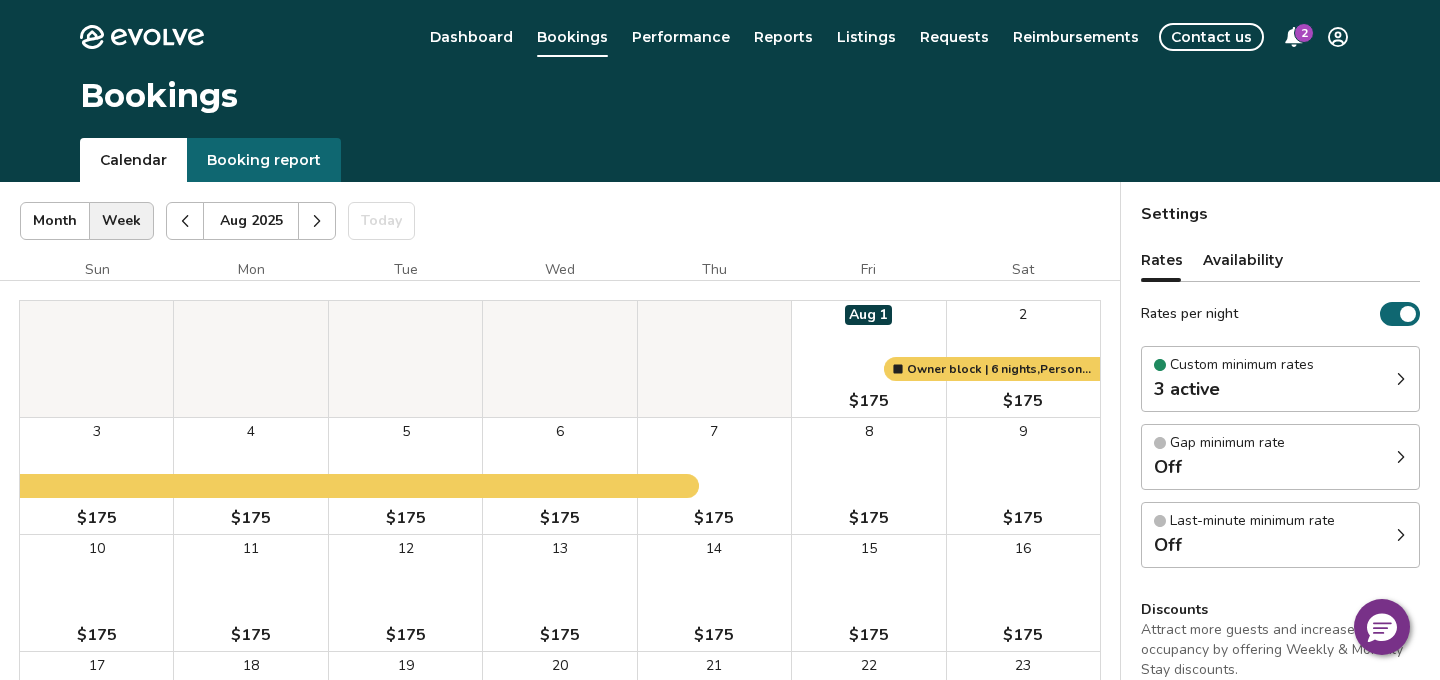 click at bounding box center (185, 221) 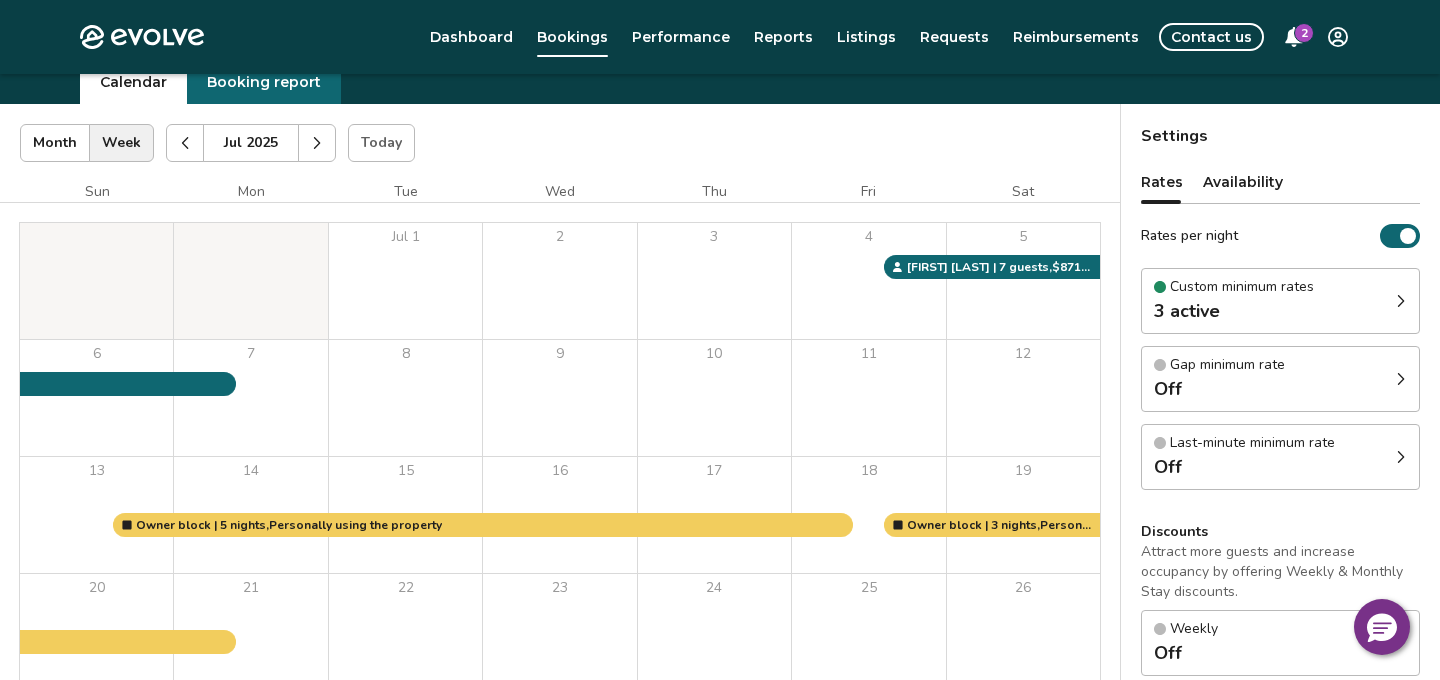 scroll, scrollTop: 84, scrollLeft: 0, axis: vertical 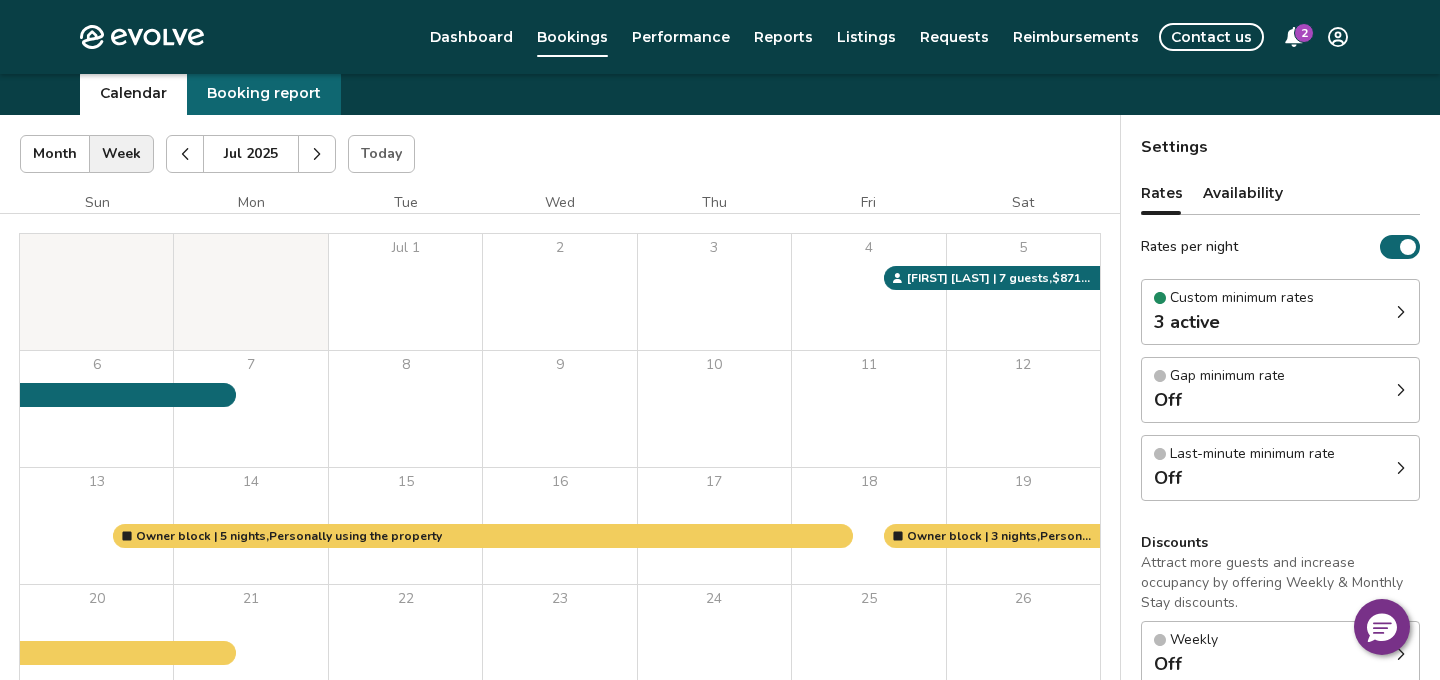 click 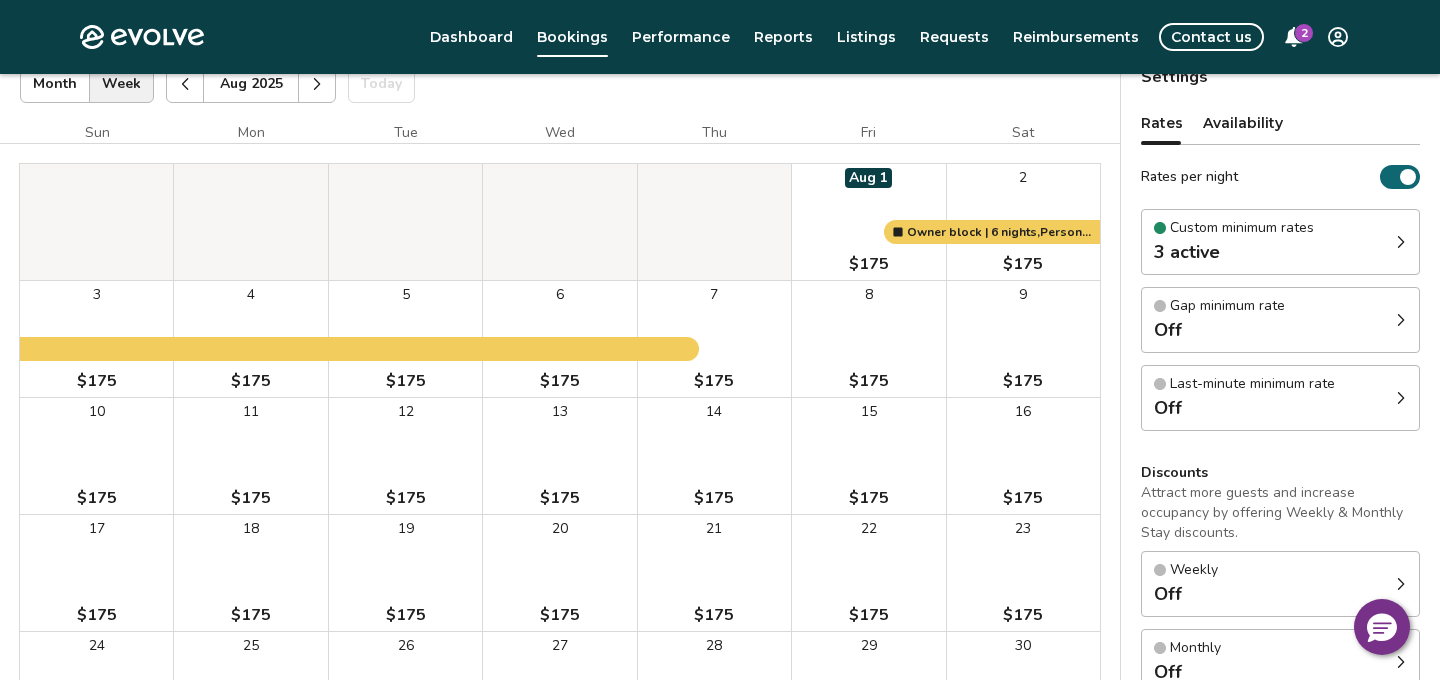scroll, scrollTop: 134, scrollLeft: 0, axis: vertical 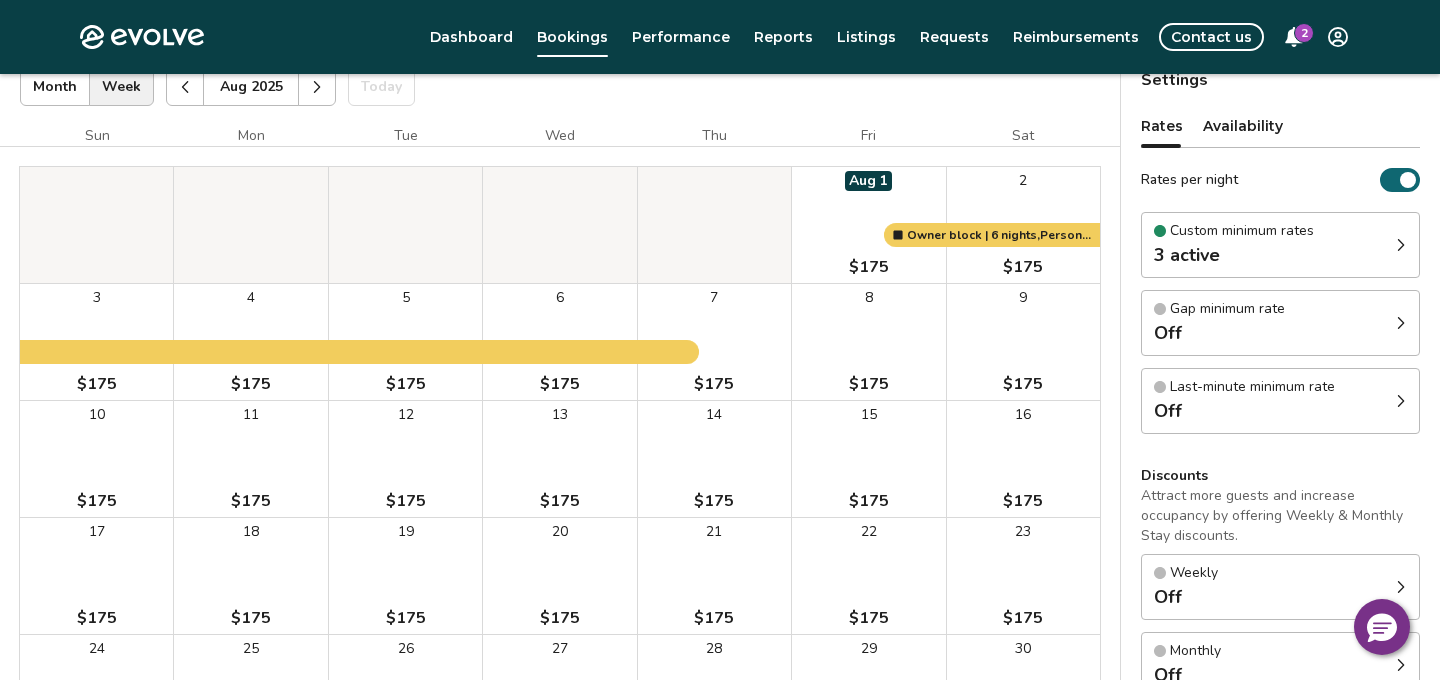 click 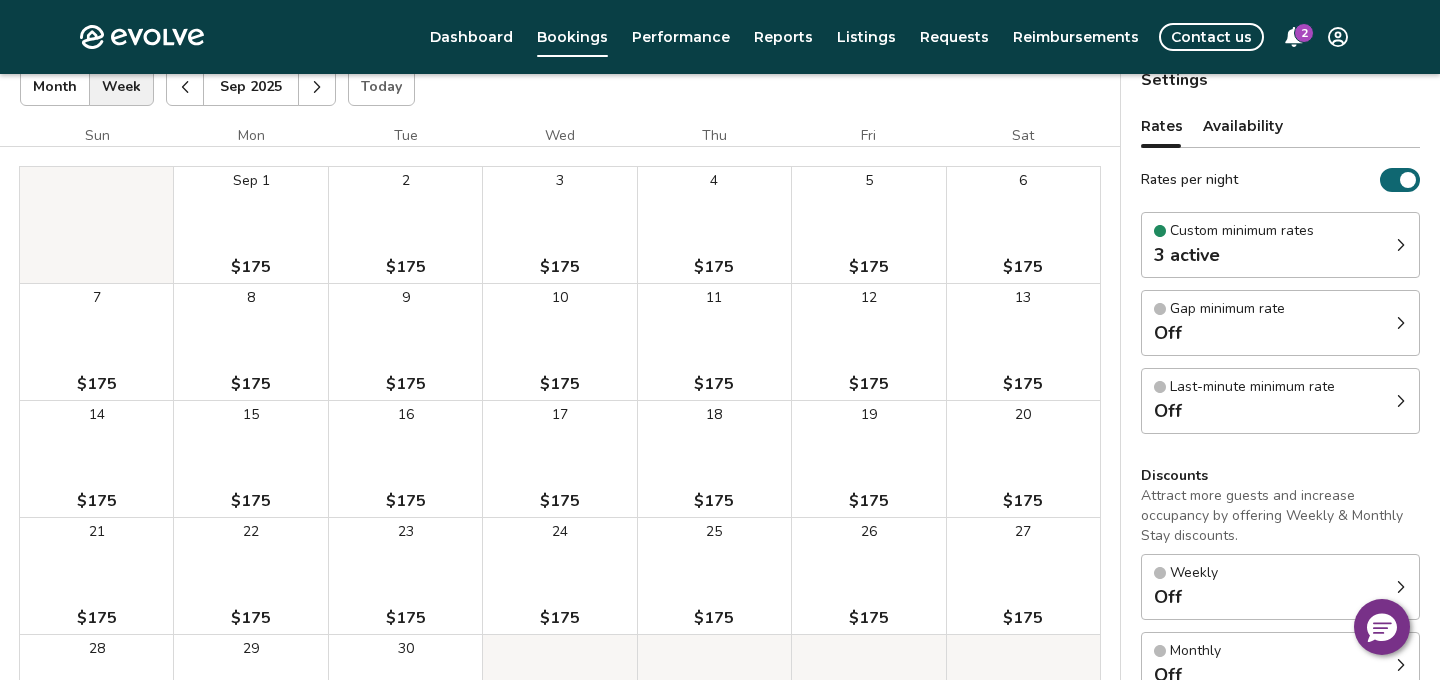 click at bounding box center (317, 87) 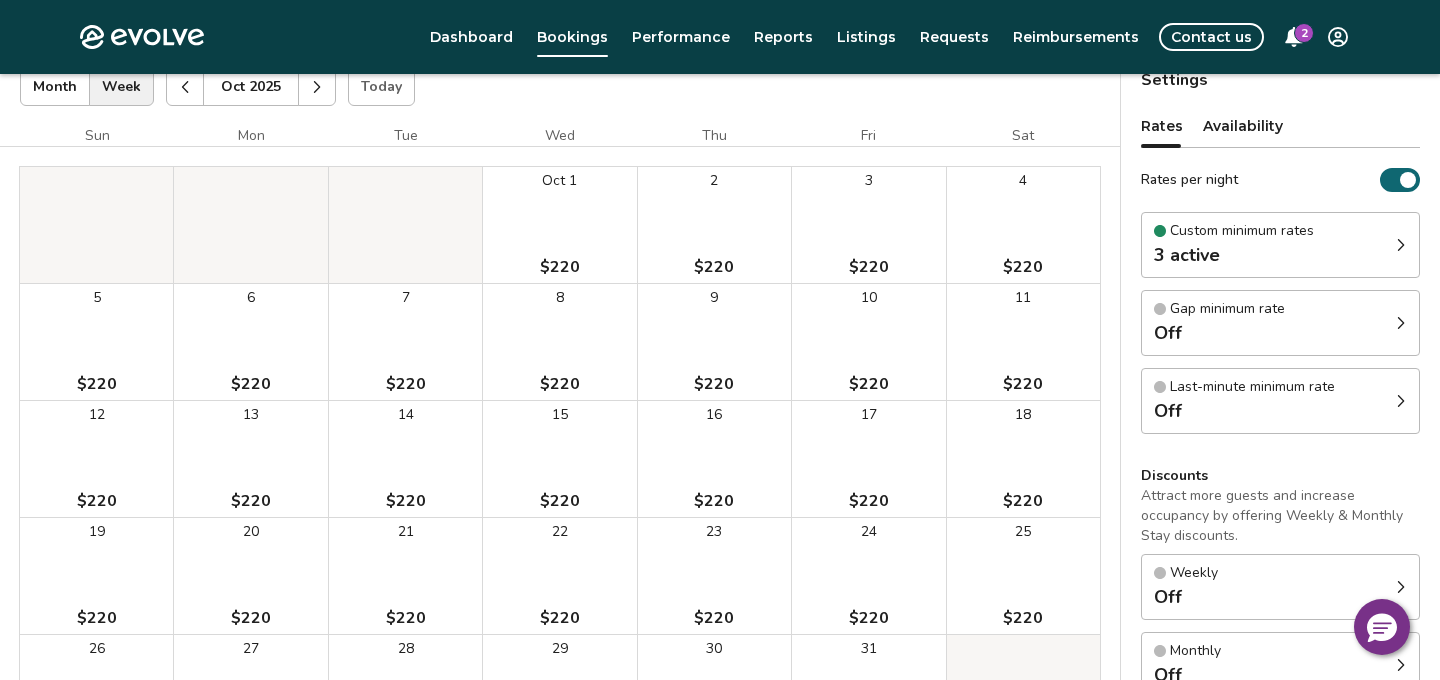 click at bounding box center (317, 87) 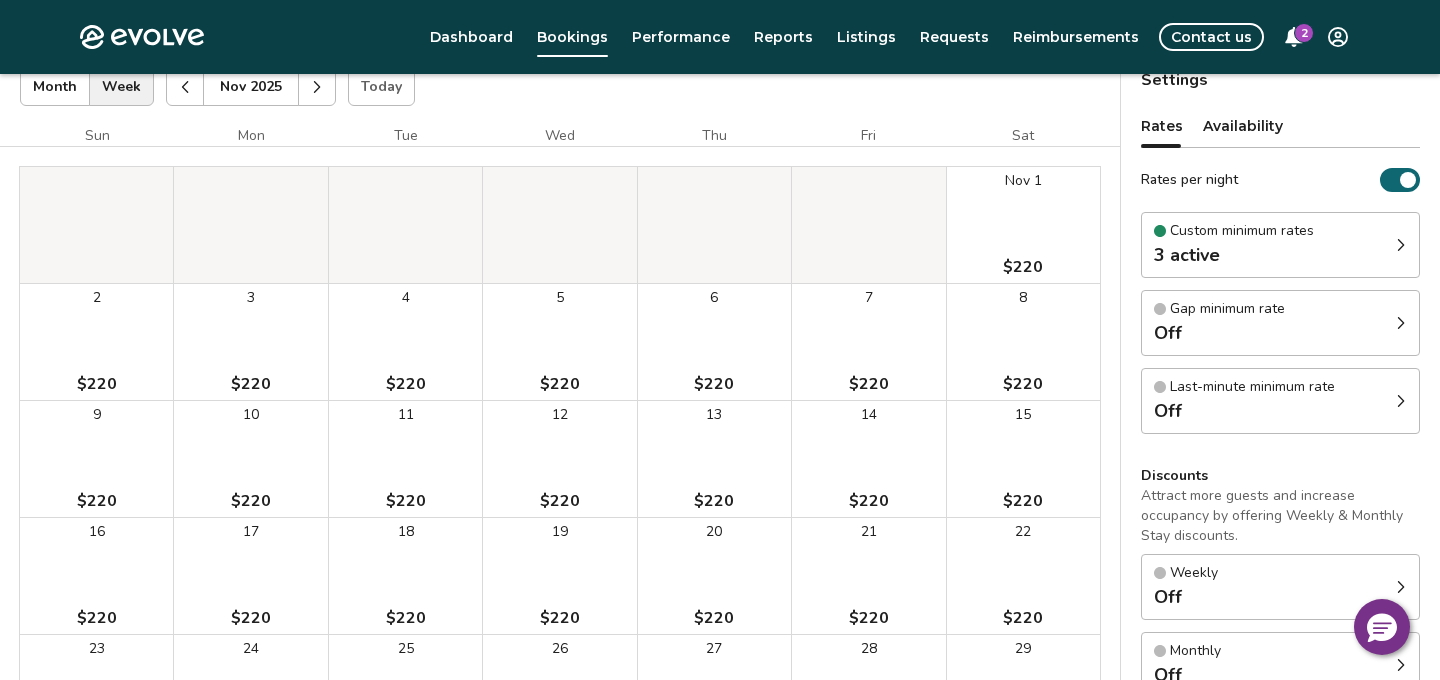 click at bounding box center [317, 87] 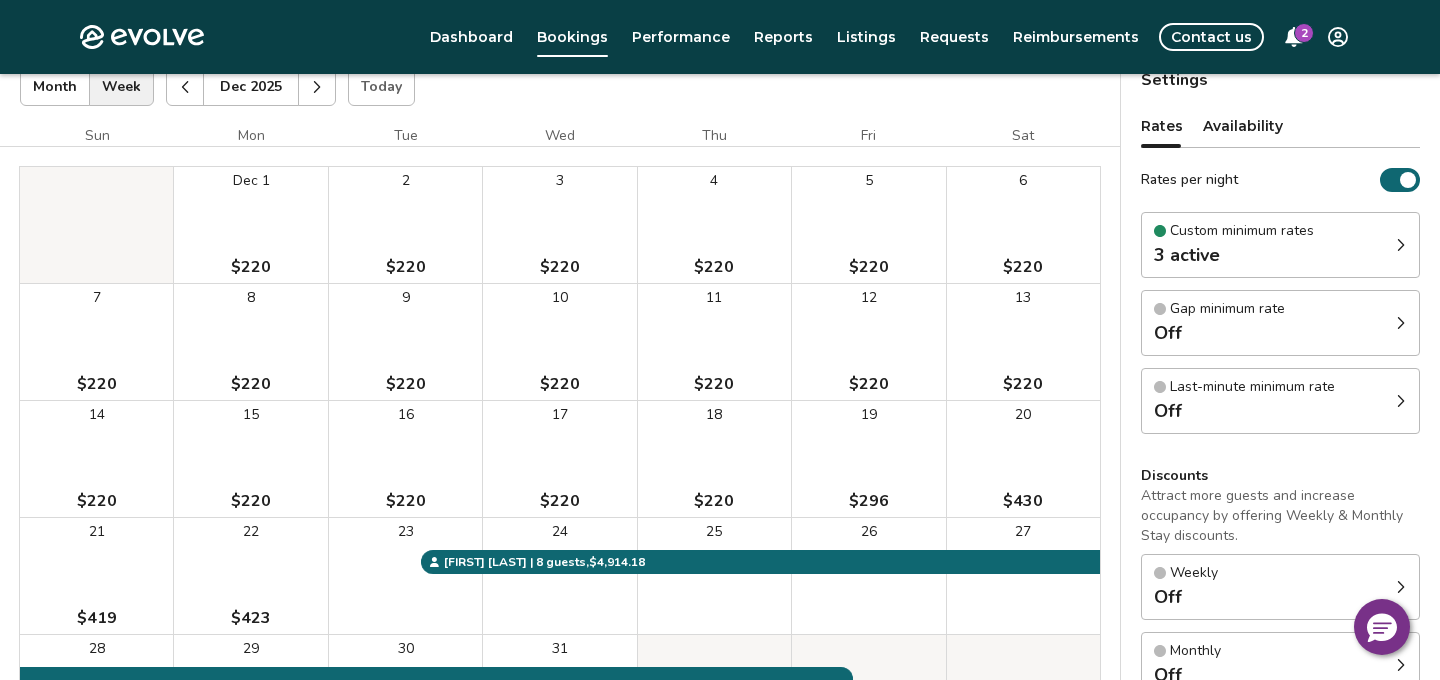 click at bounding box center (317, 87) 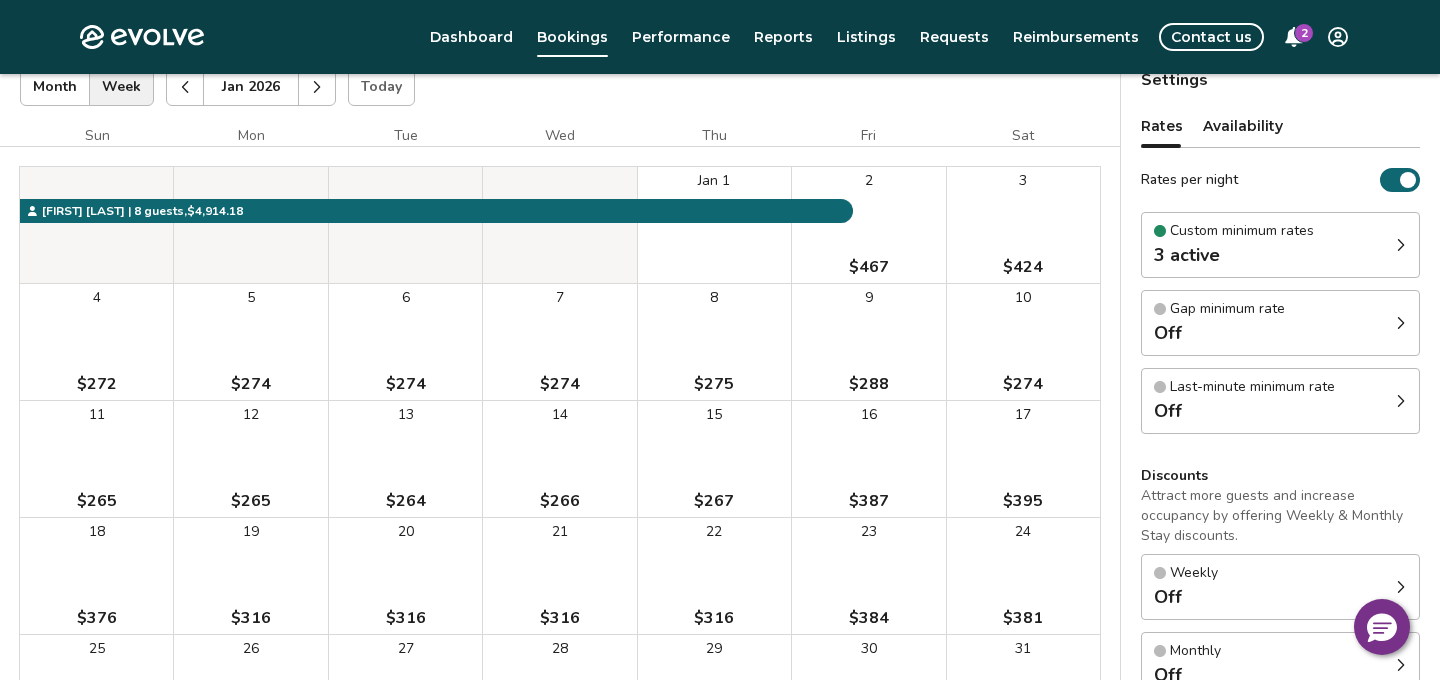 click at bounding box center [317, 87] 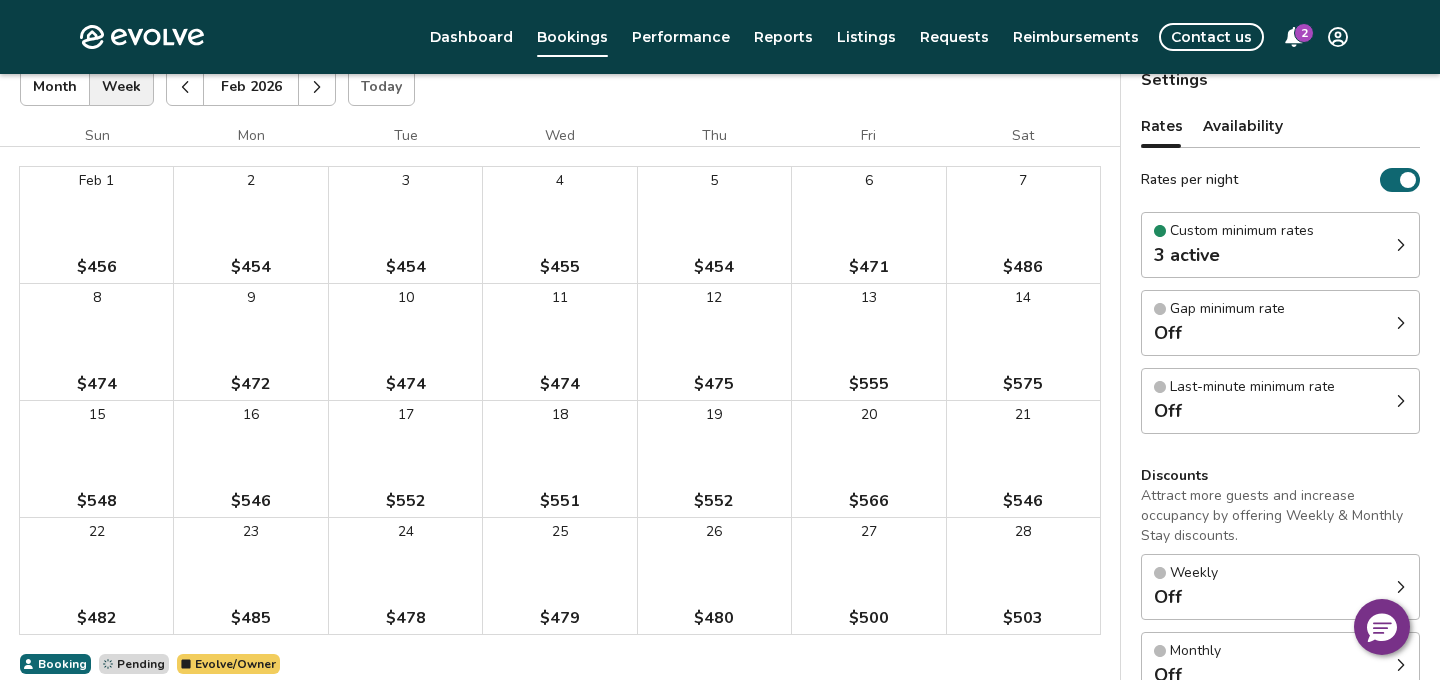 click at bounding box center [317, 87] 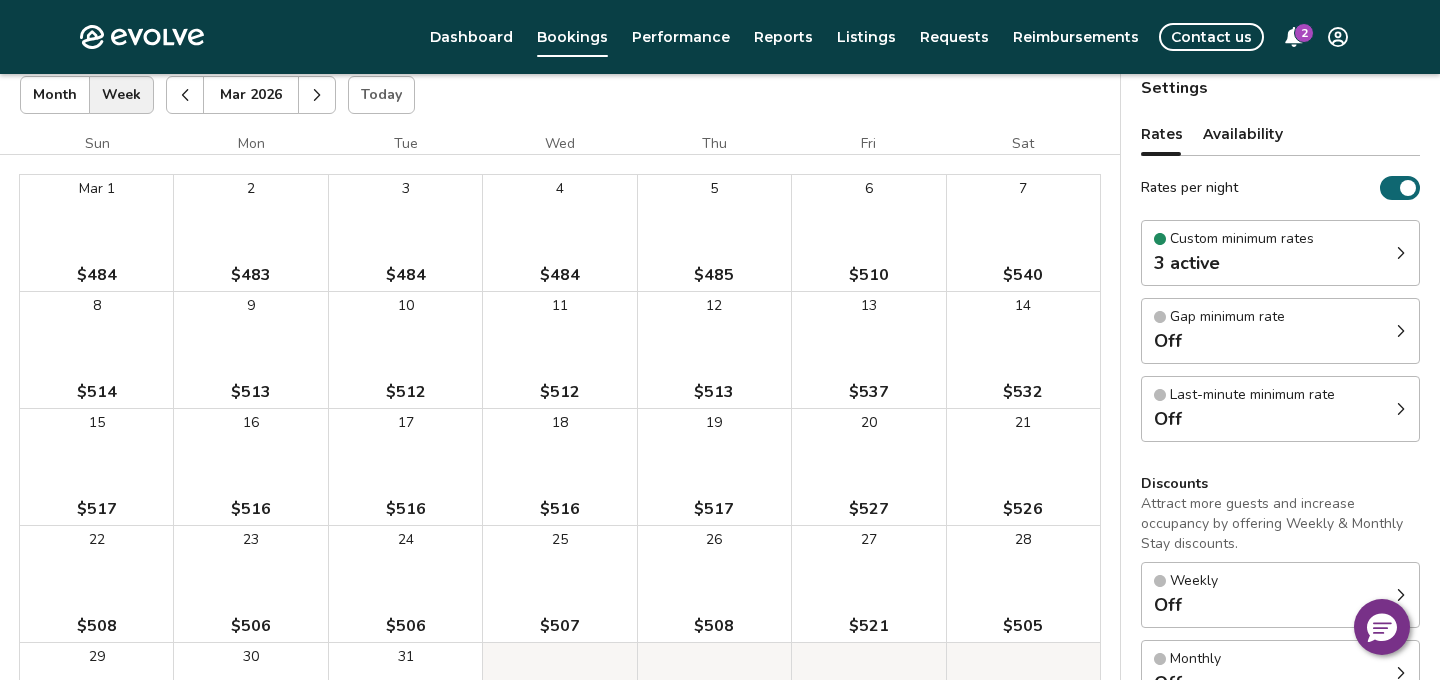 scroll, scrollTop: 132, scrollLeft: 0, axis: vertical 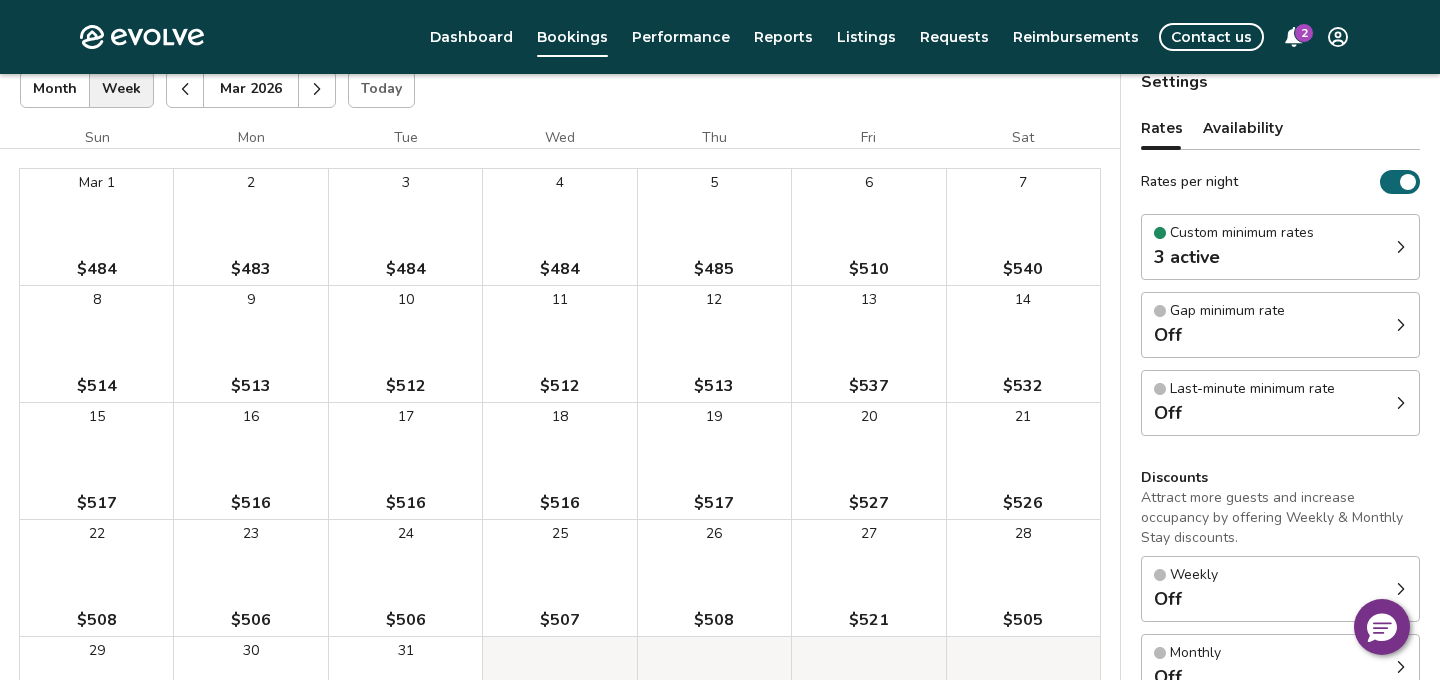 click at bounding box center [317, 89] 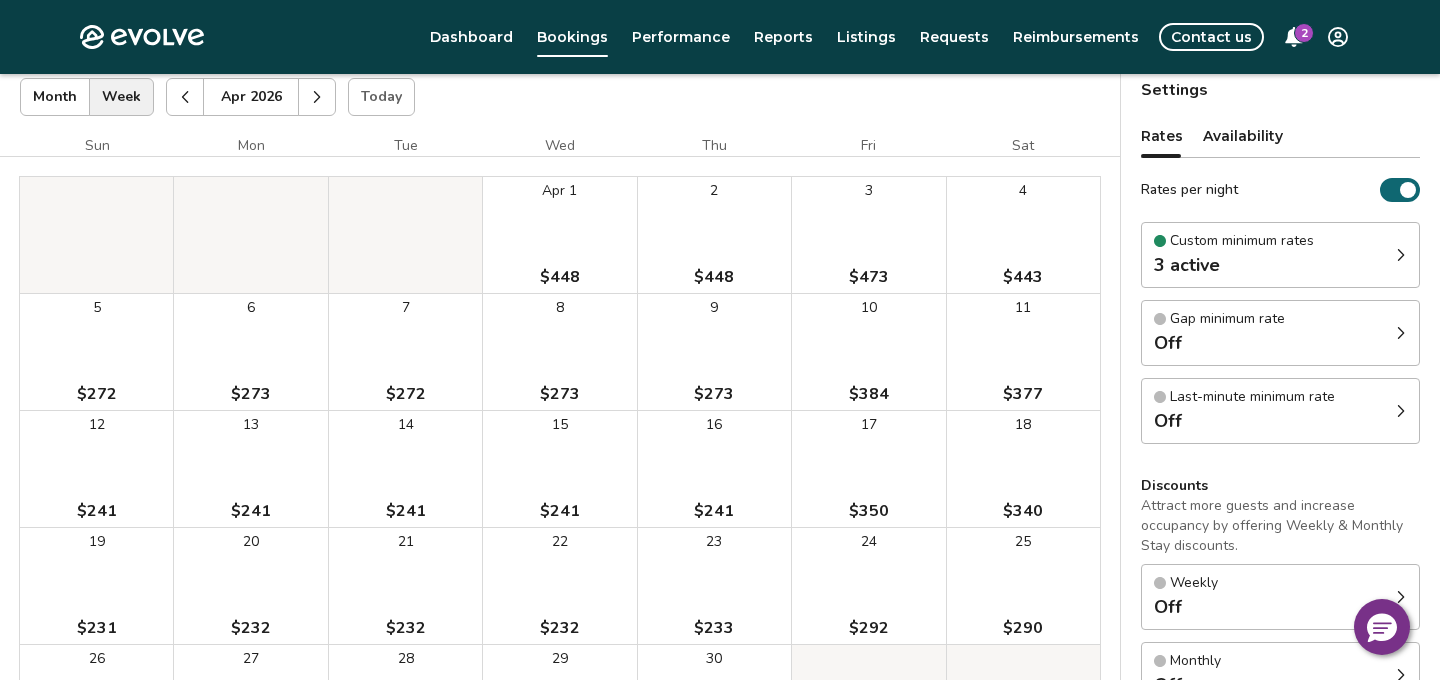 scroll, scrollTop: 126, scrollLeft: 0, axis: vertical 